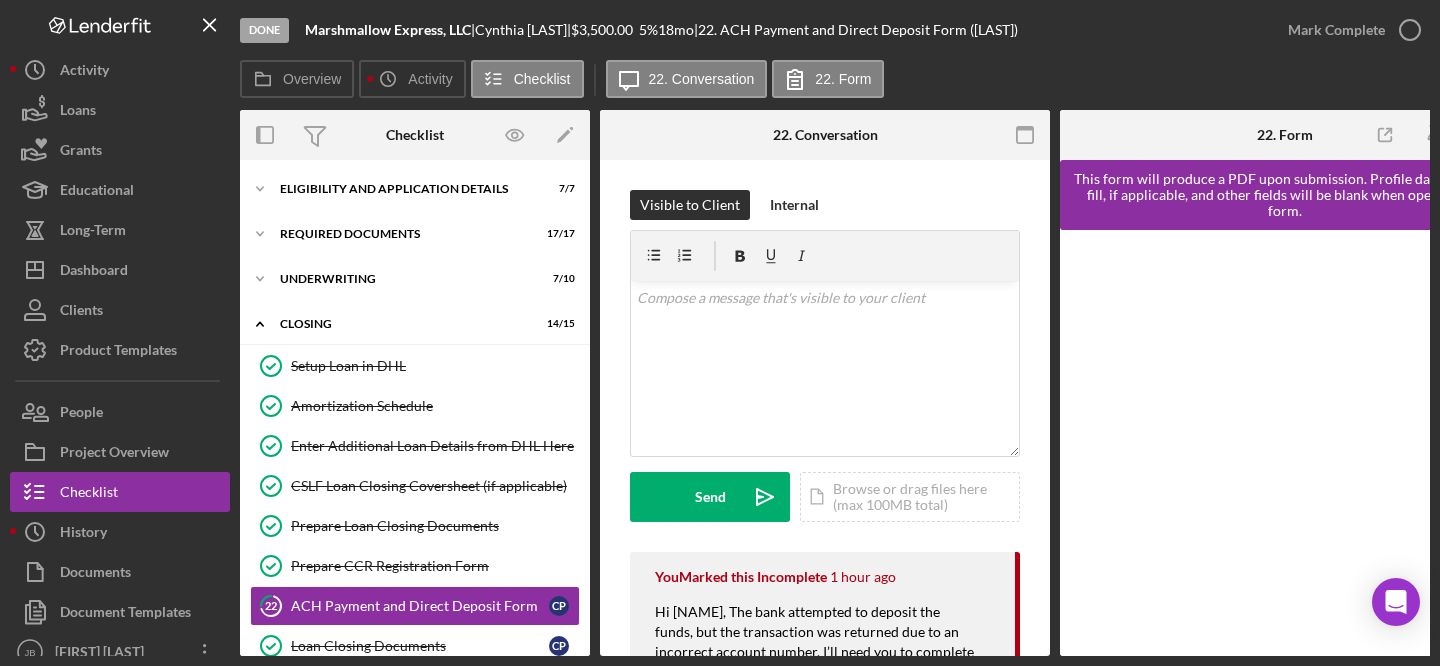 scroll, scrollTop: 0, scrollLeft: 0, axis: both 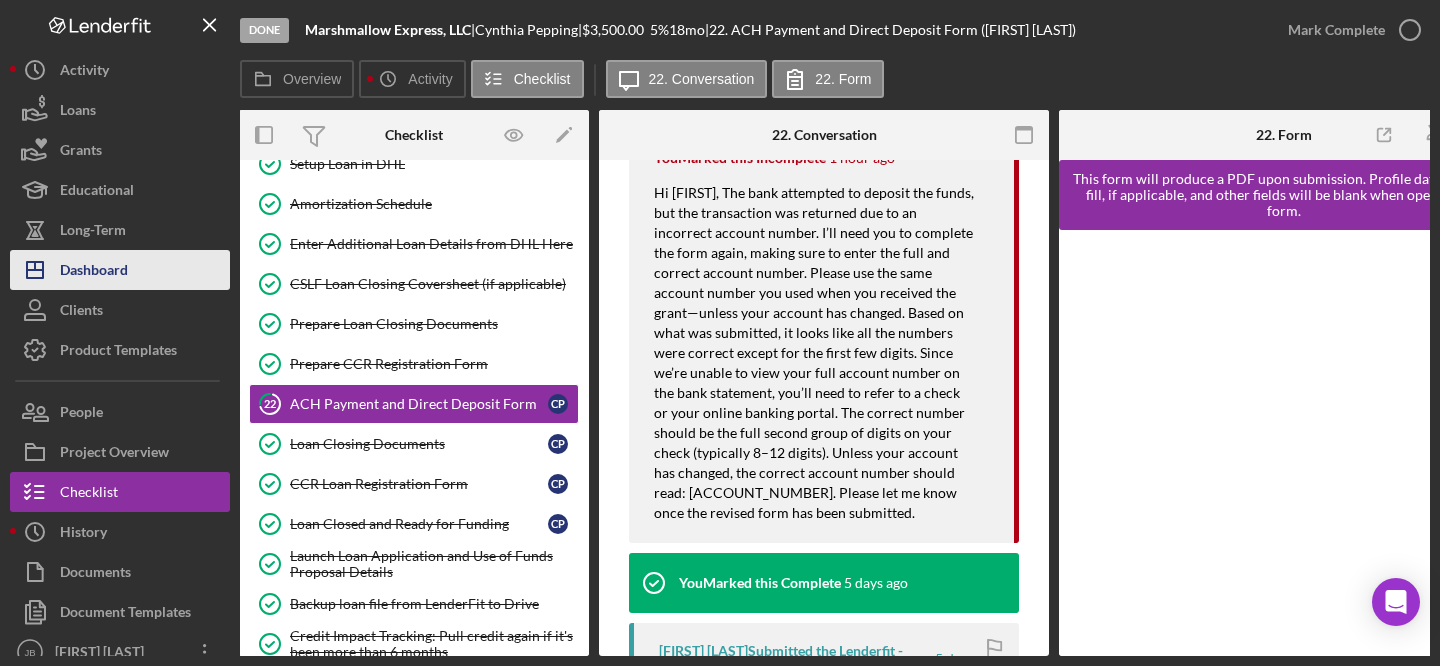 click on "Dashboard" at bounding box center (94, 272) 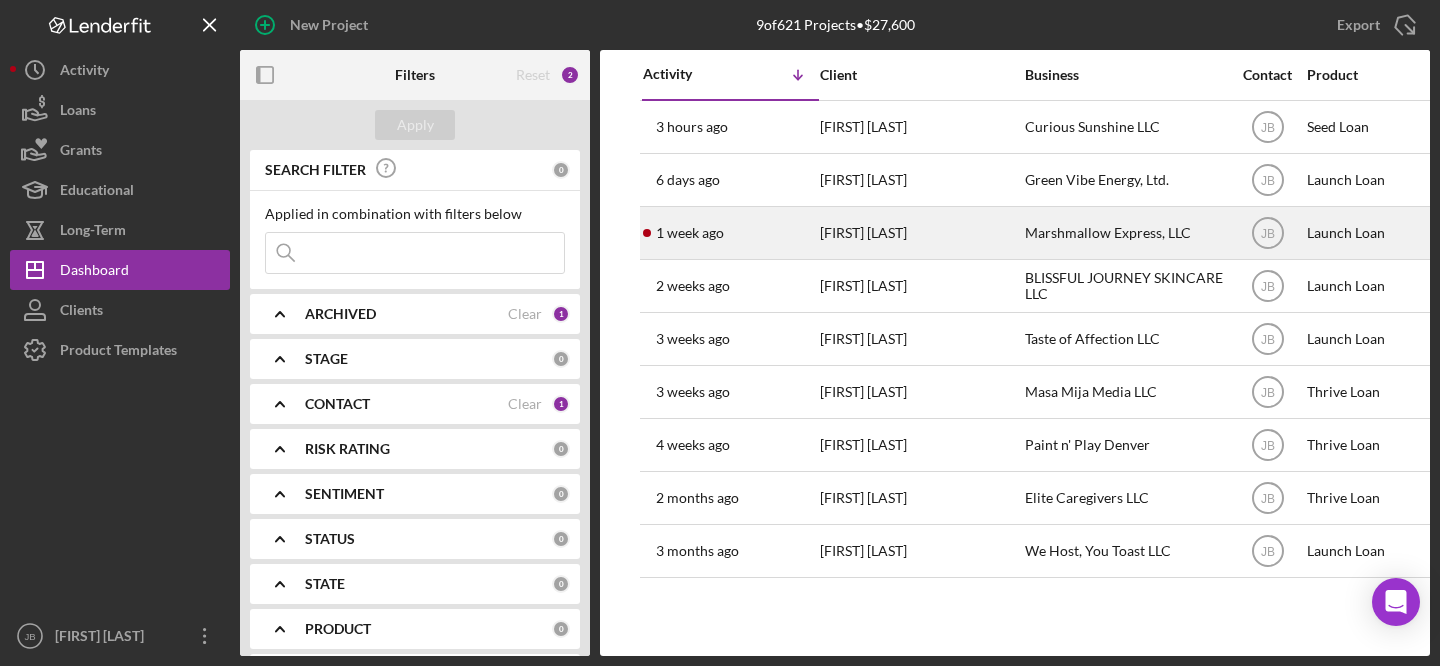 click on "[FIRST] [LAST]" at bounding box center [920, 233] 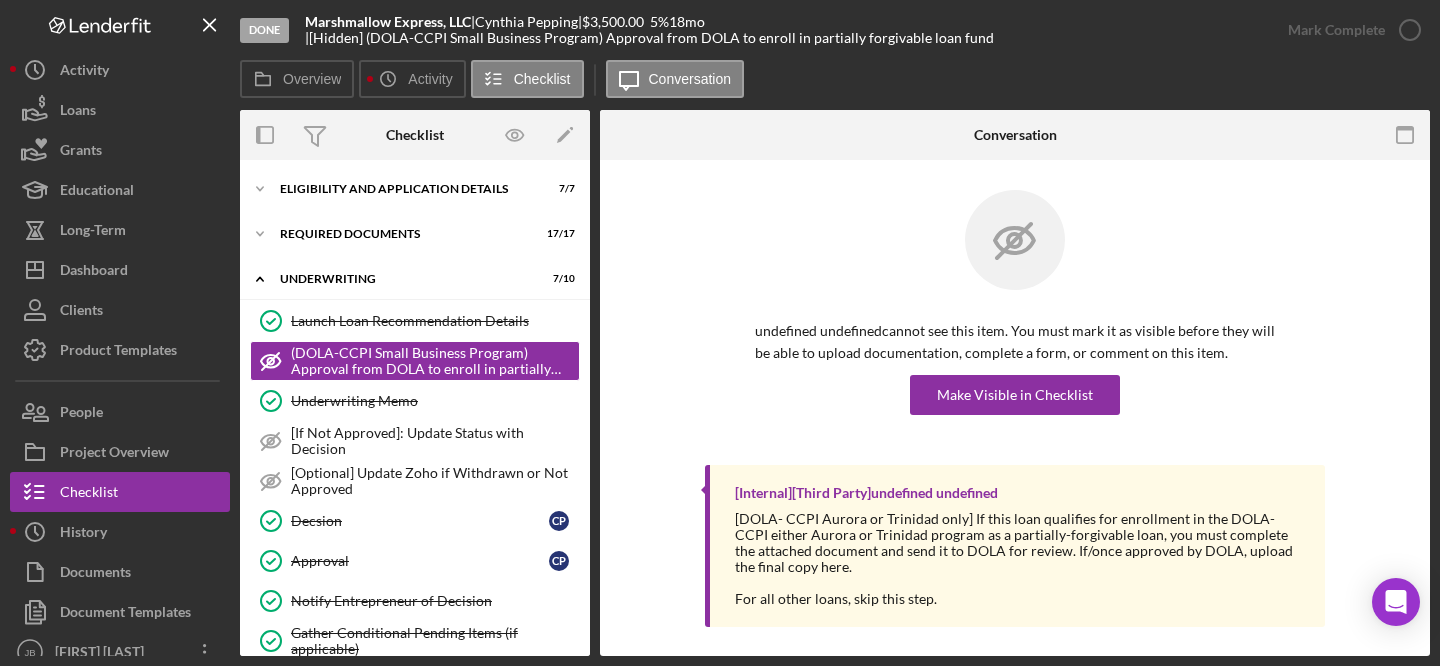 scroll, scrollTop: 11, scrollLeft: 0, axis: vertical 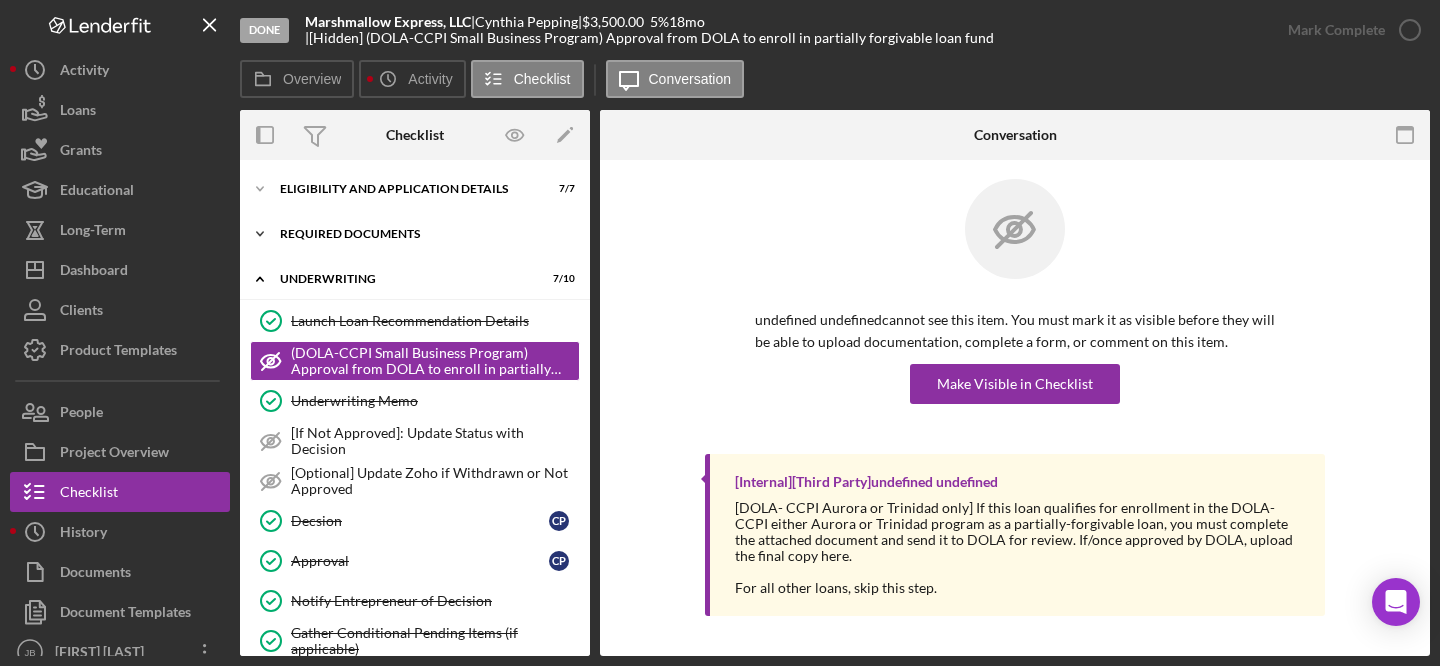 click on "Required Documents" at bounding box center (422, 234) 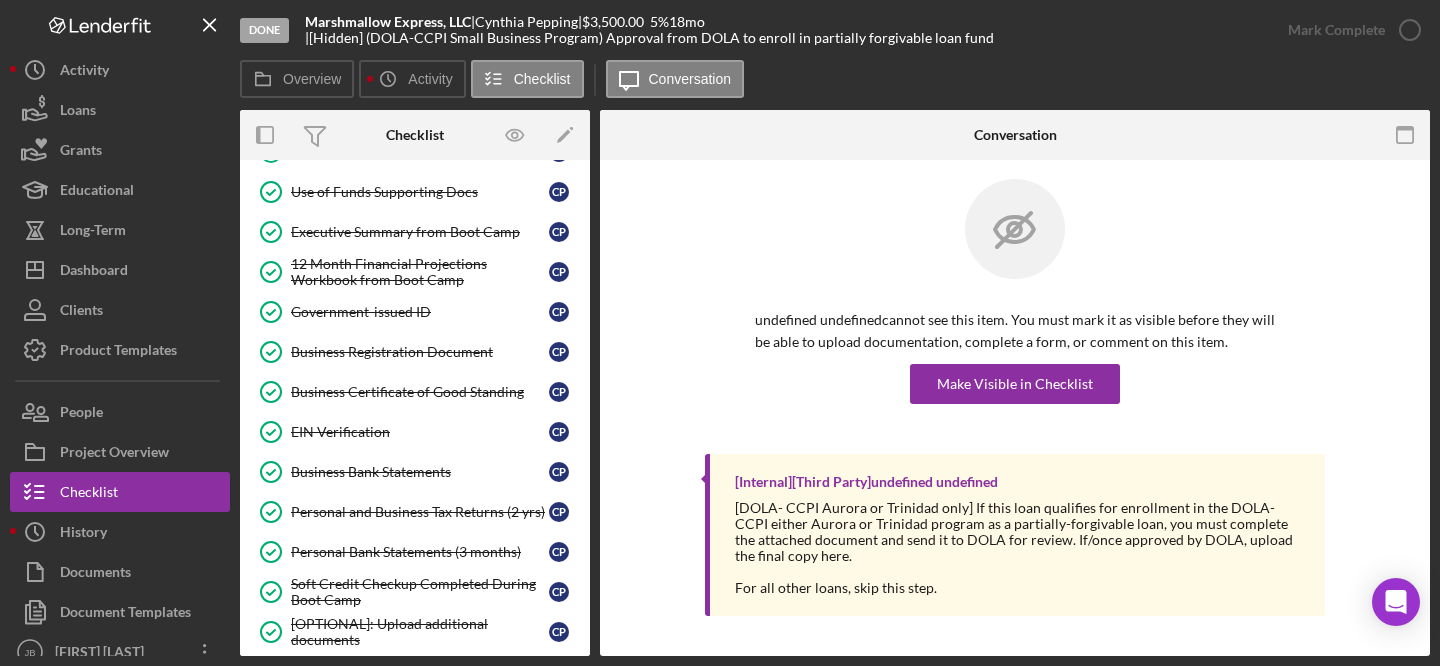 scroll, scrollTop: 0, scrollLeft: 0, axis: both 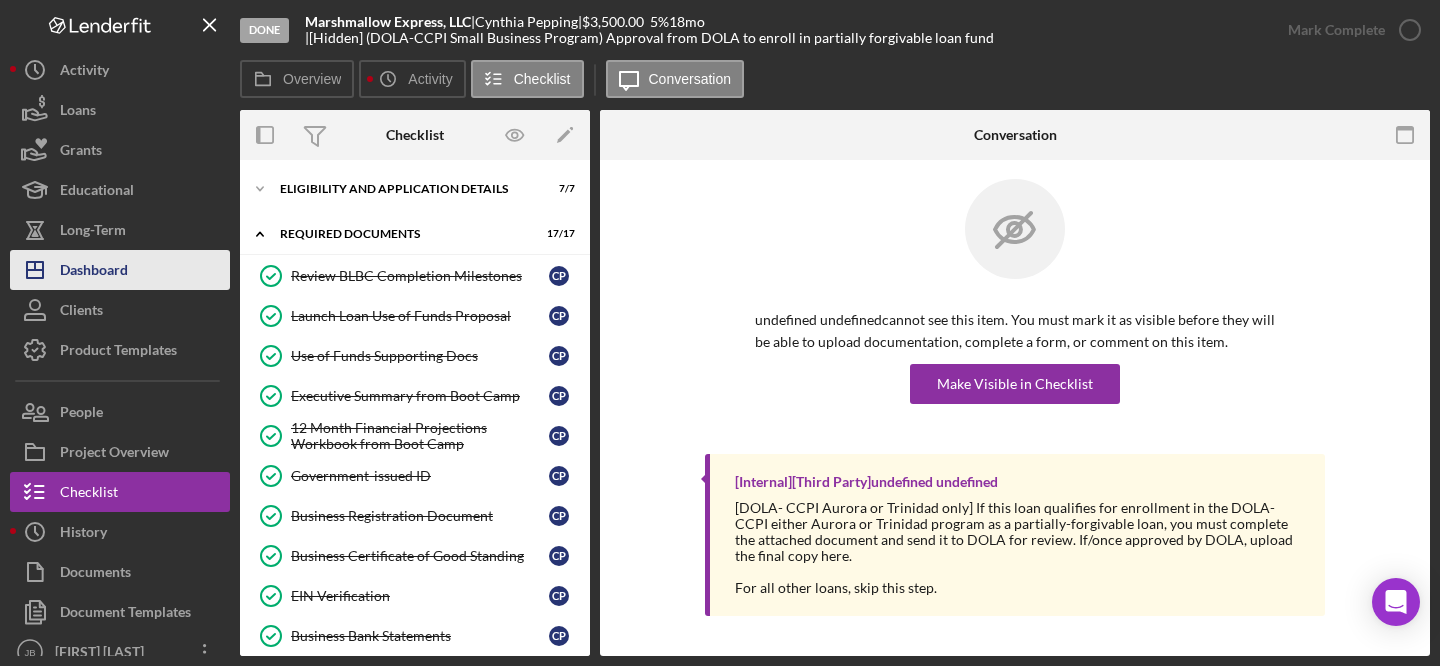 click on "Icon/Dashboard Dashboard" at bounding box center (120, 270) 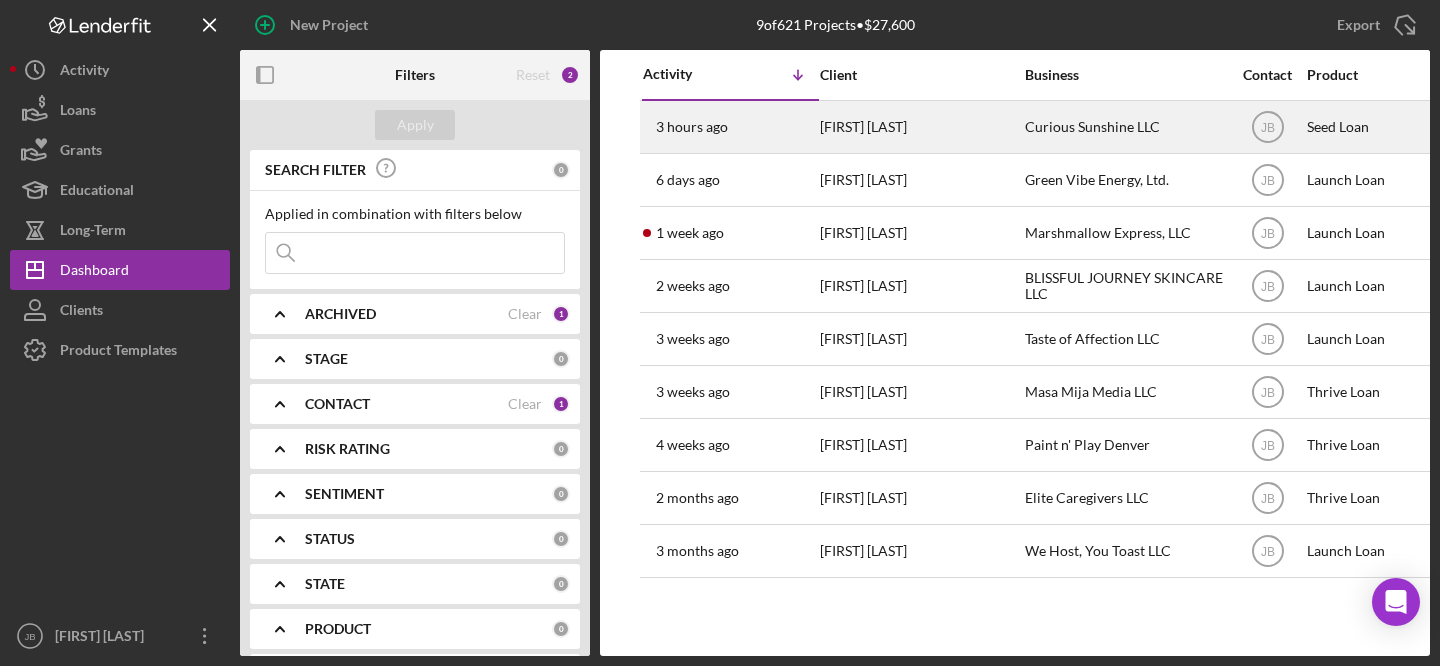 click on "[FIRST] [LAST]" at bounding box center [920, 127] 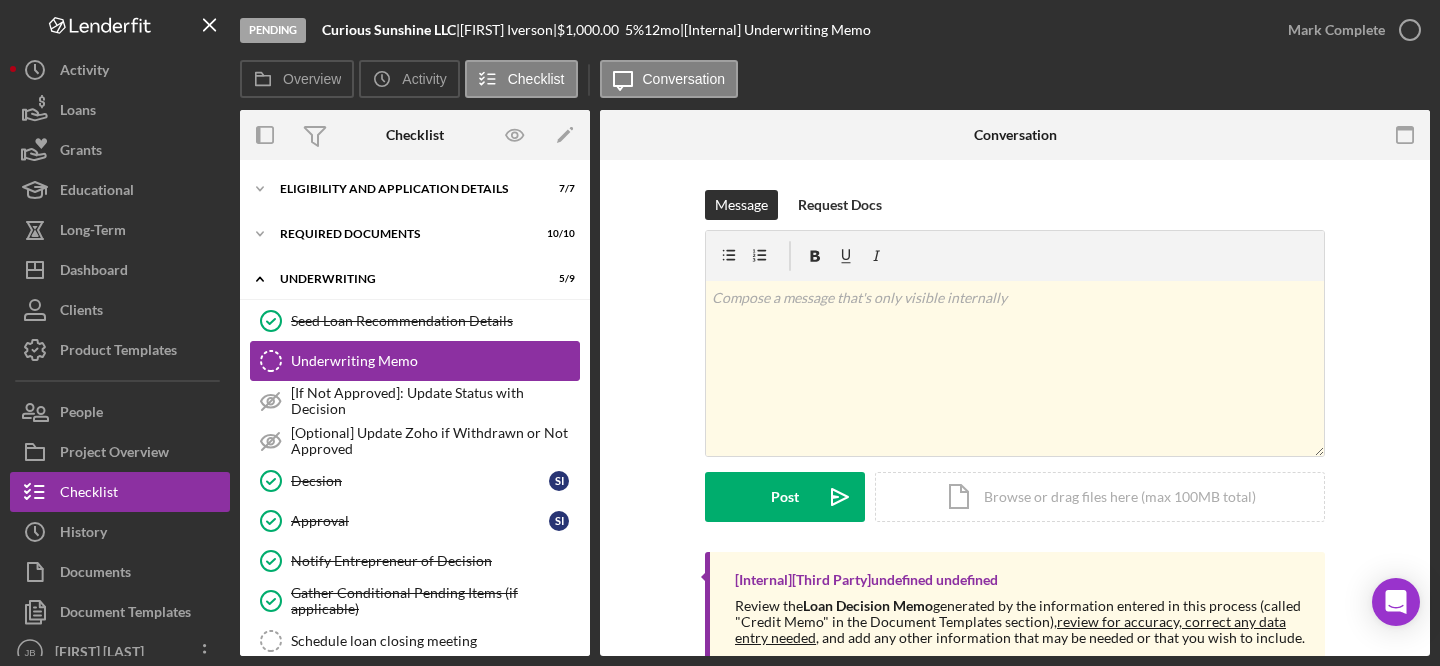 click on "Underwriting Memo" at bounding box center (435, 361) 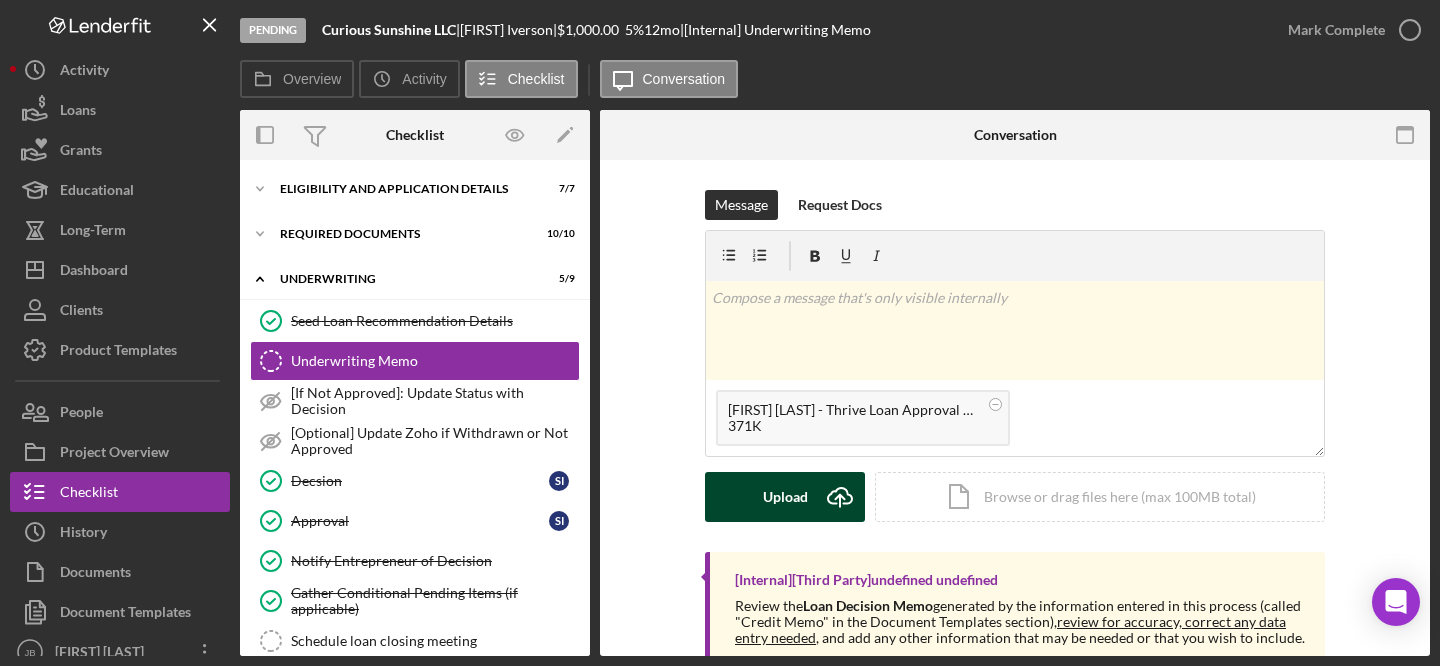 click on "Icon/Upload" 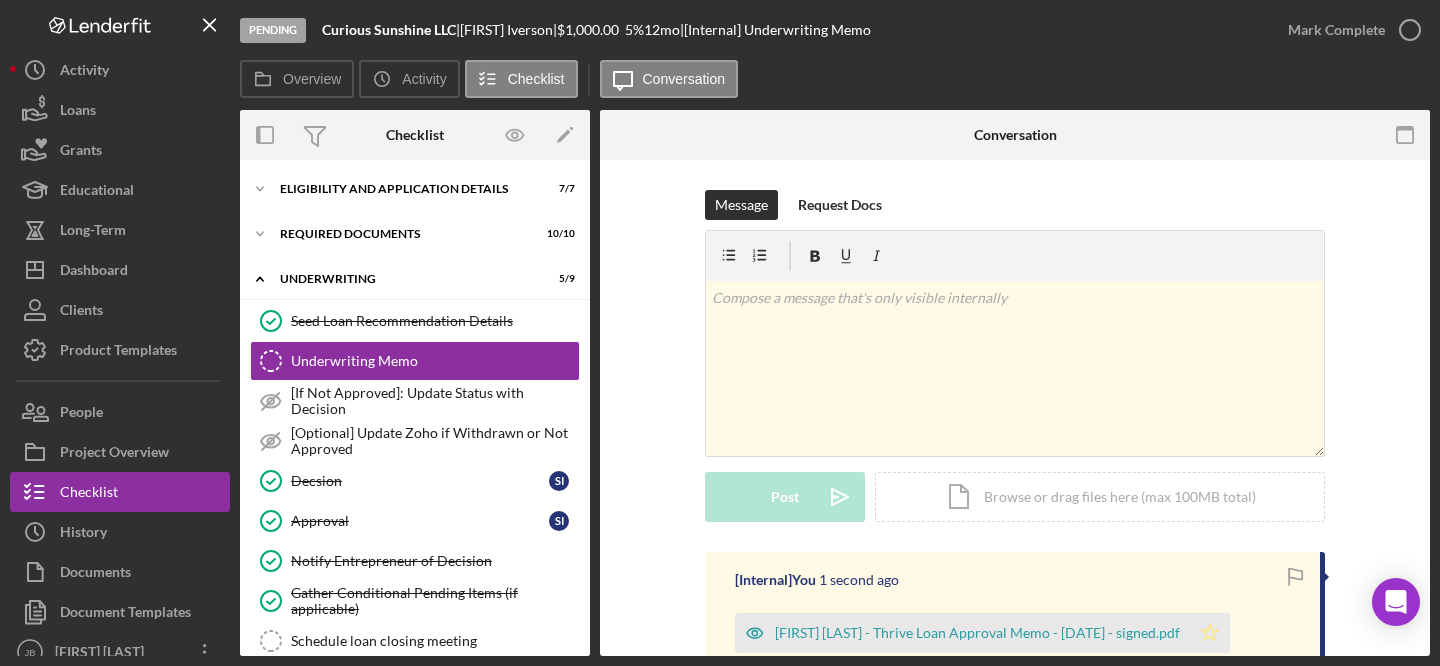 click on "Icon/Star" 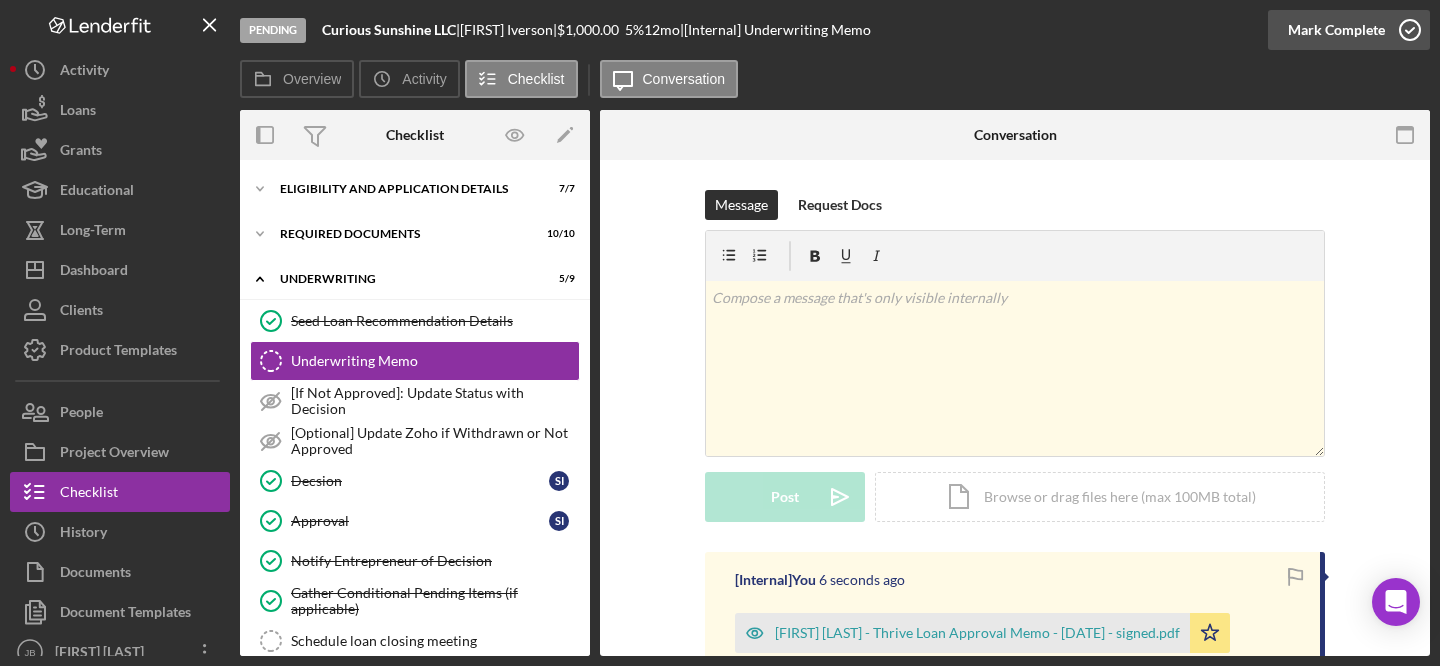 click 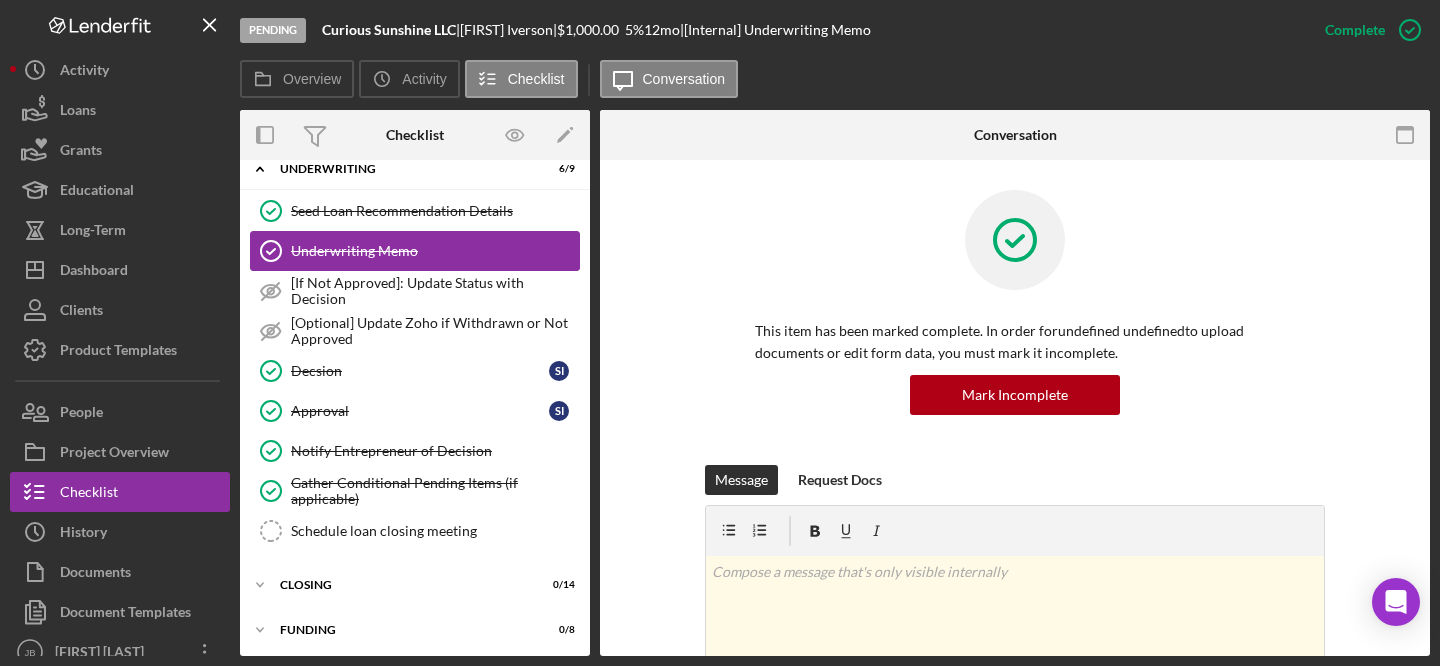 scroll, scrollTop: 160, scrollLeft: 0, axis: vertical 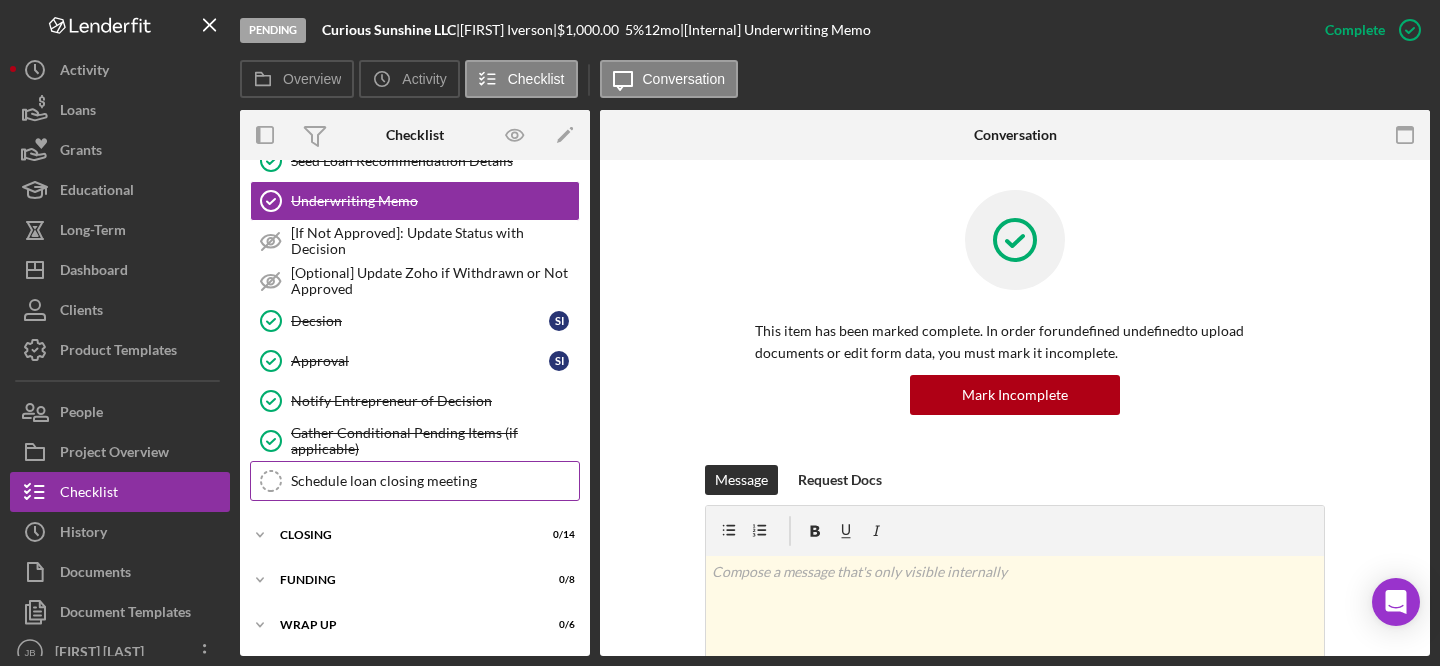 click on "Schedule loan closing meeting Schedule loan closing meeting" at bounding box center (415, 481) 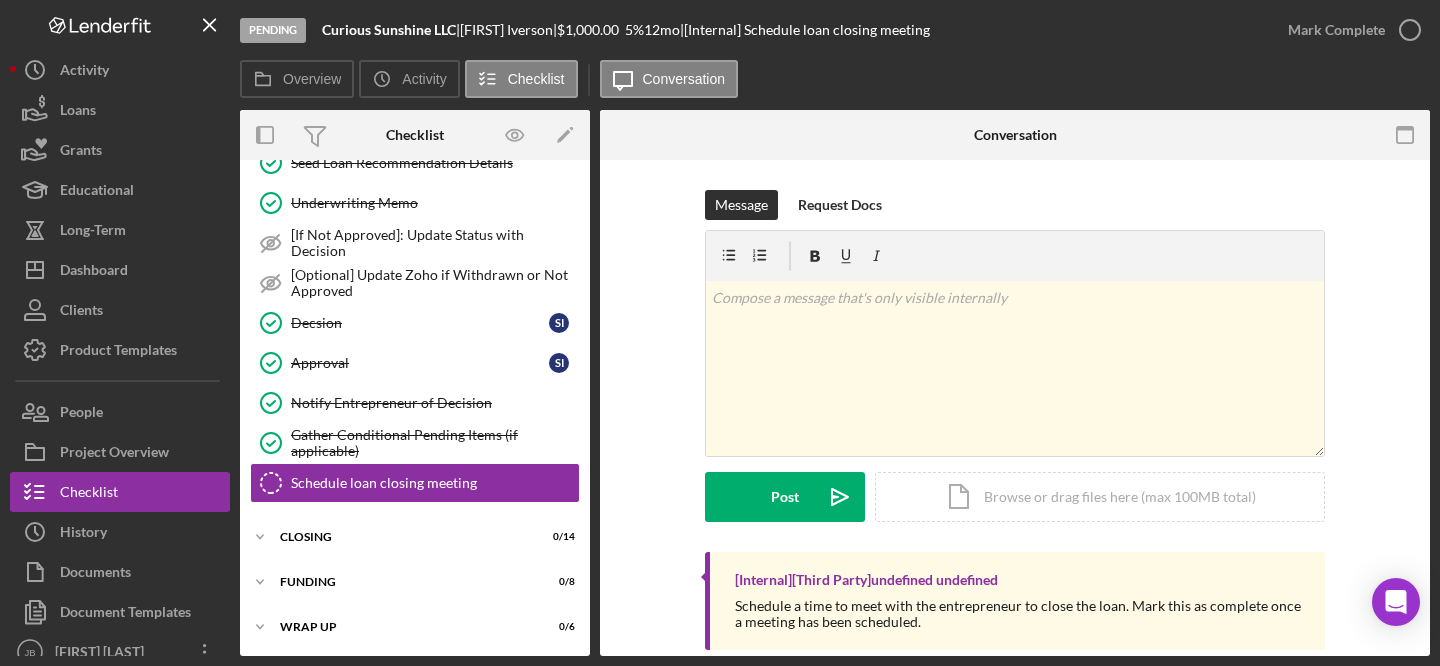 scroll, scrollTop: 160, scrollLeft: 0, axis: vertical 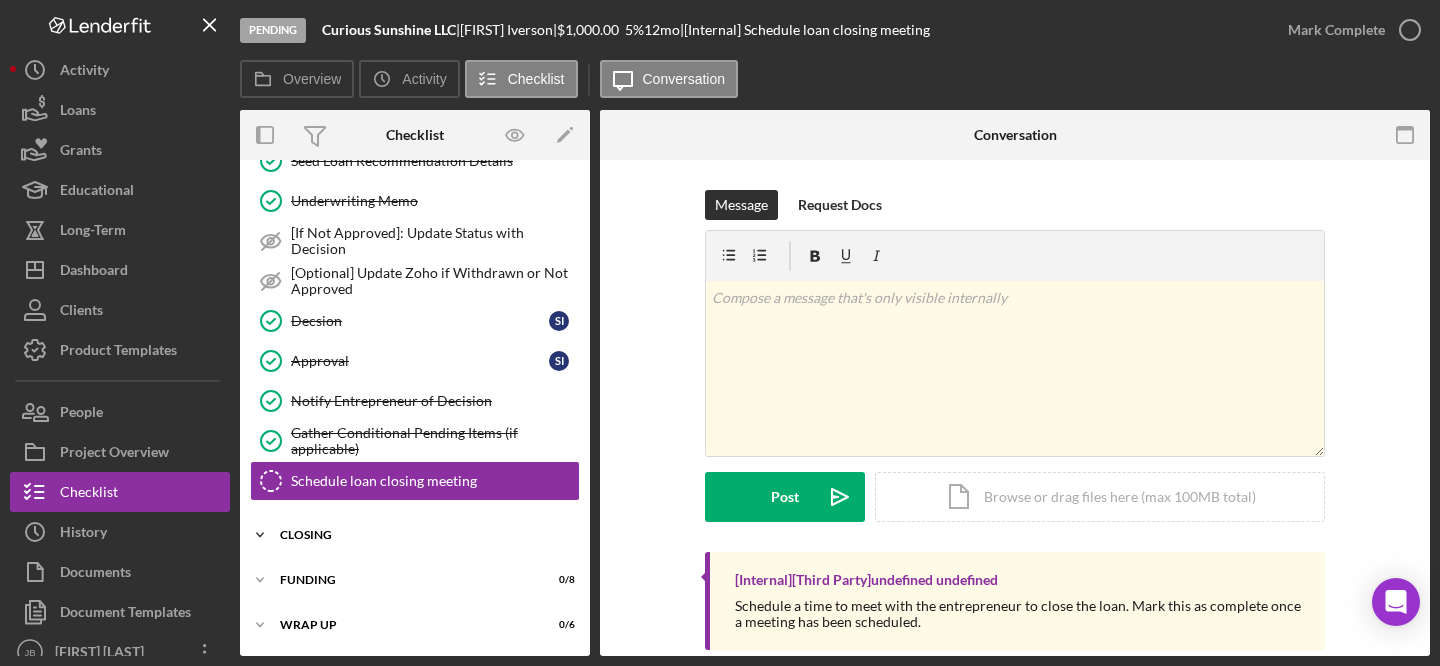 click on "Icon/Expander closing 0 / 14" at bounding box center (415, 535) 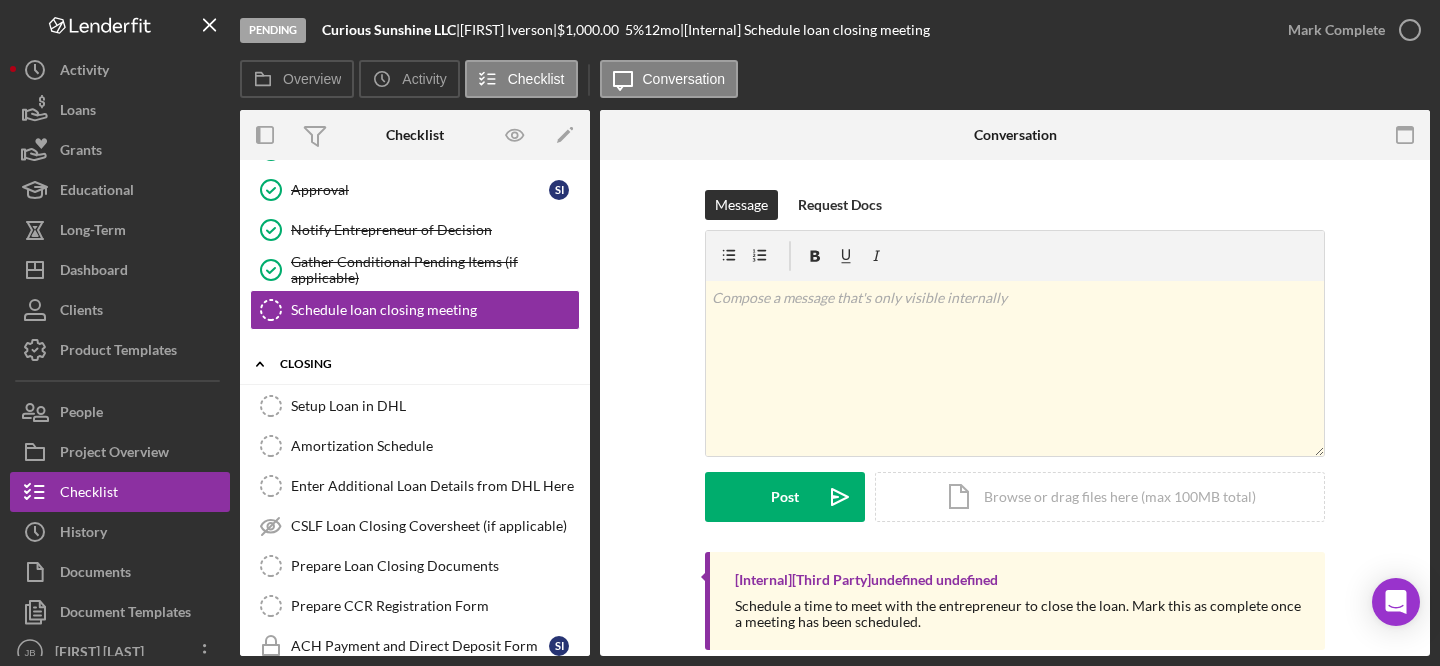 scroll, scrollTop: 338, scrollLeft: 0, axis: vertical 